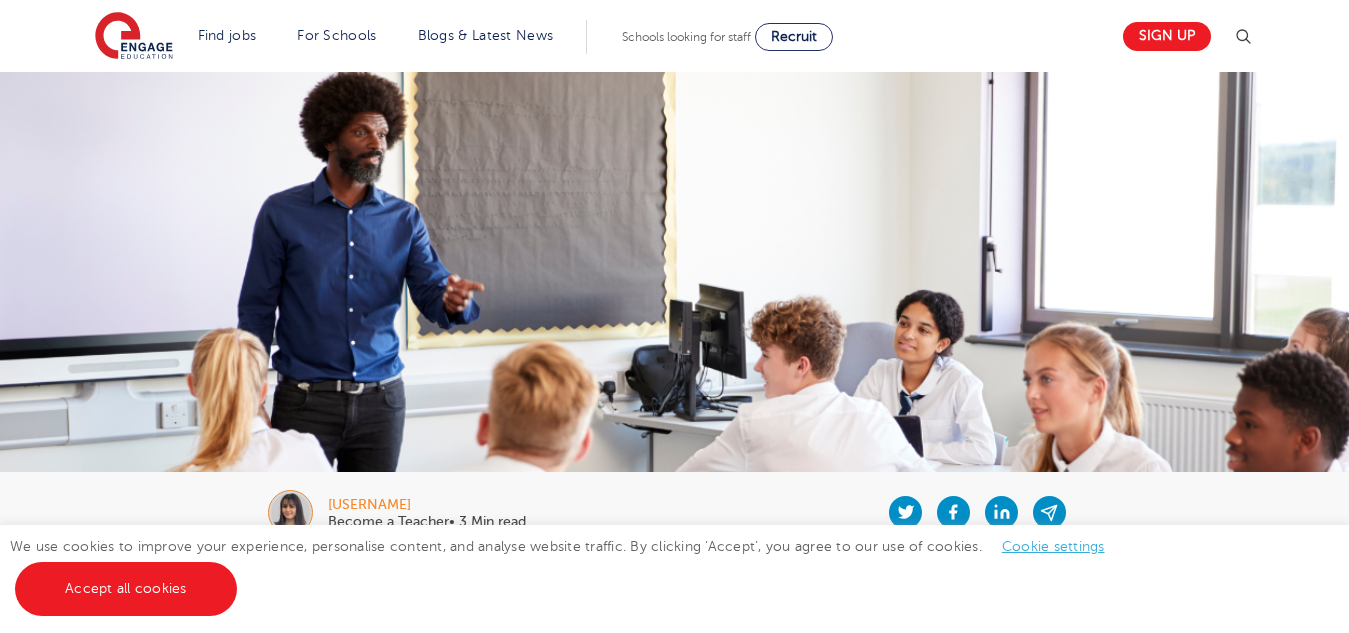 scroll, scrollTop: 0, scrollLeft: 0, axis: both 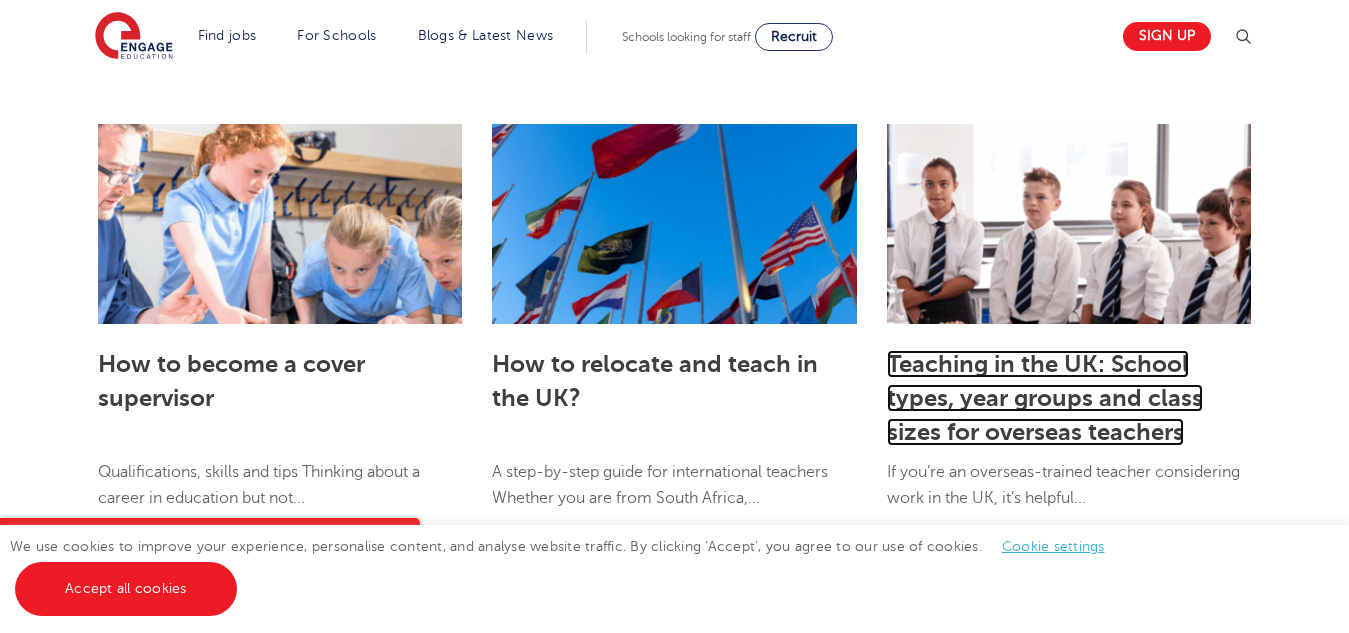 click on "Teaching in the UK: School types, year groups and class sizes for overseas teachers" at bounding box center (1045, 398) 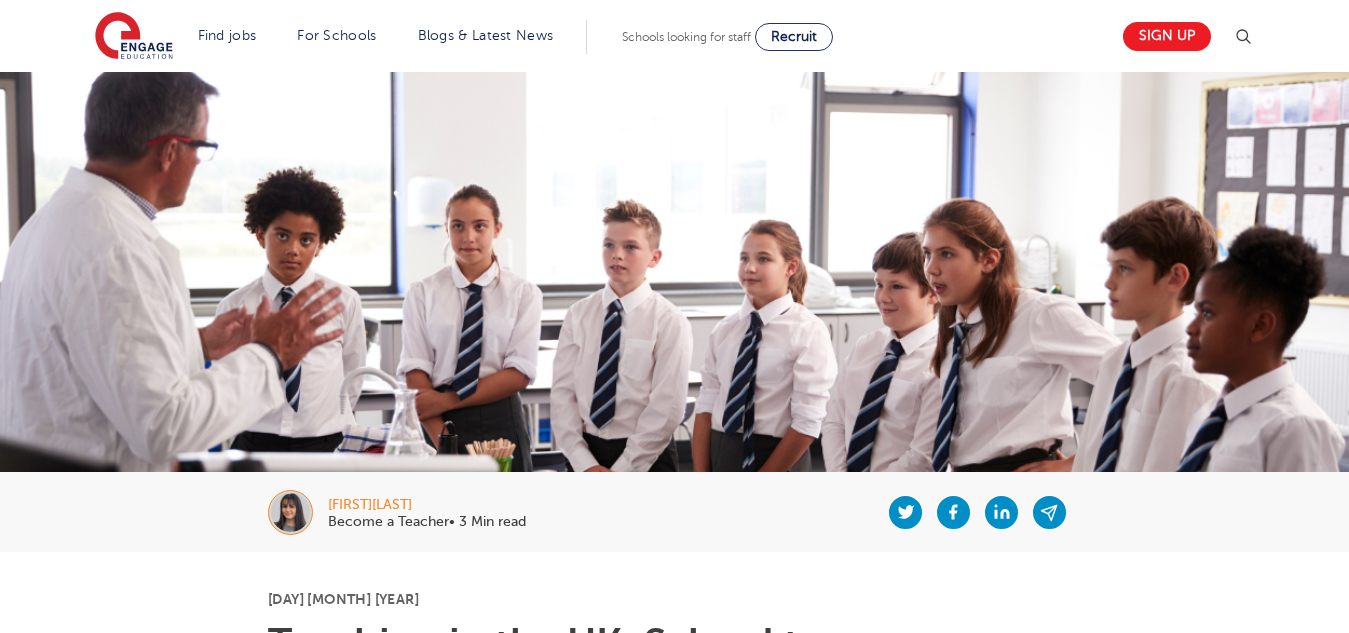 scroll, scrollTop: 0, scrollLeft: 0, axis: both 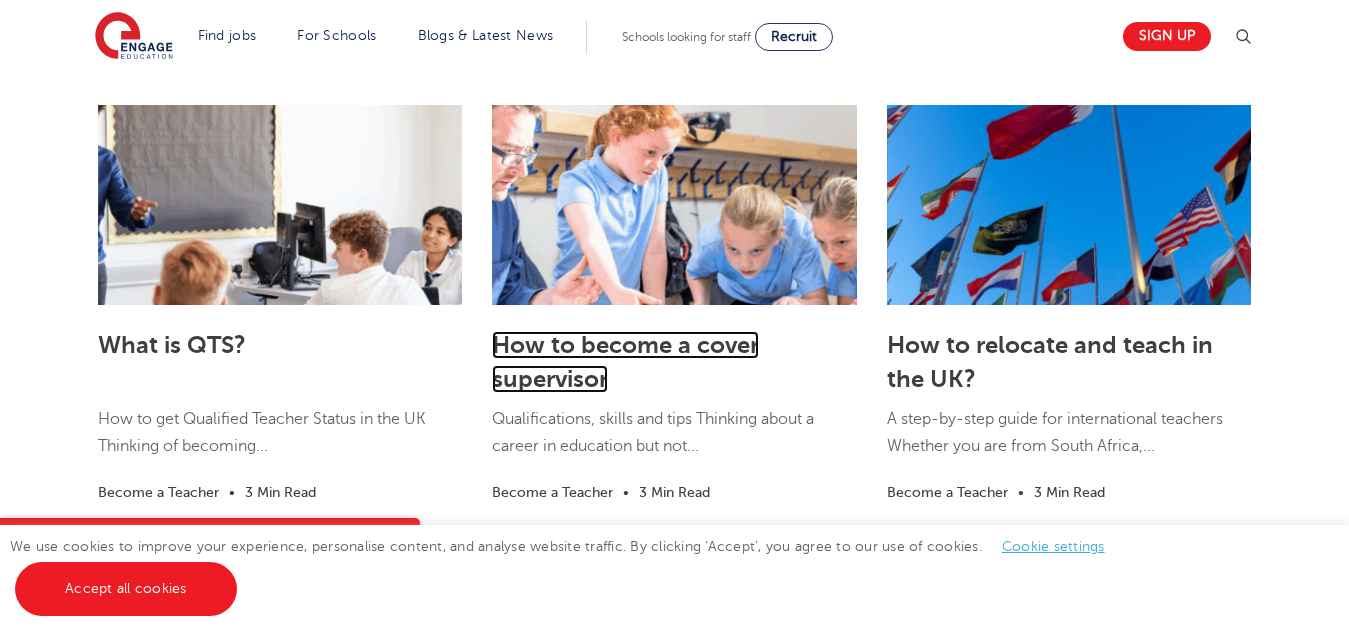 click on "How to become a cover supervisor" at bounding box center [625, 362] 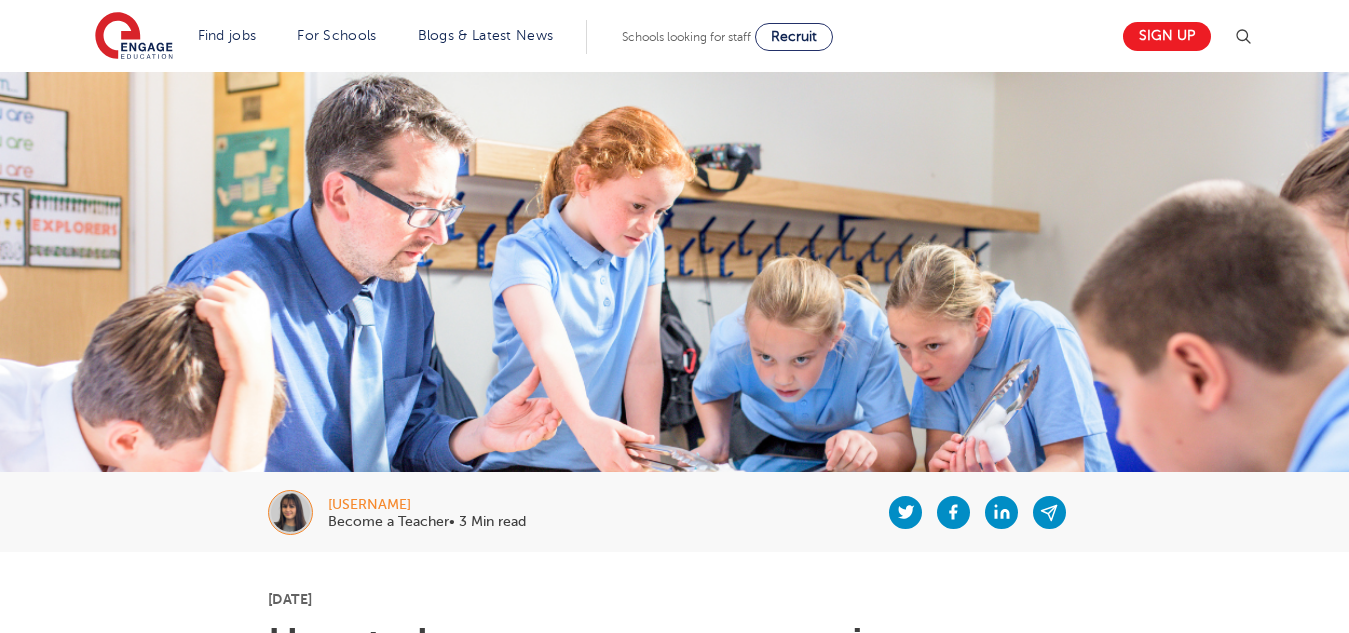 scroll, scrollTop: 0, scrollLeft: 0, axis: both 